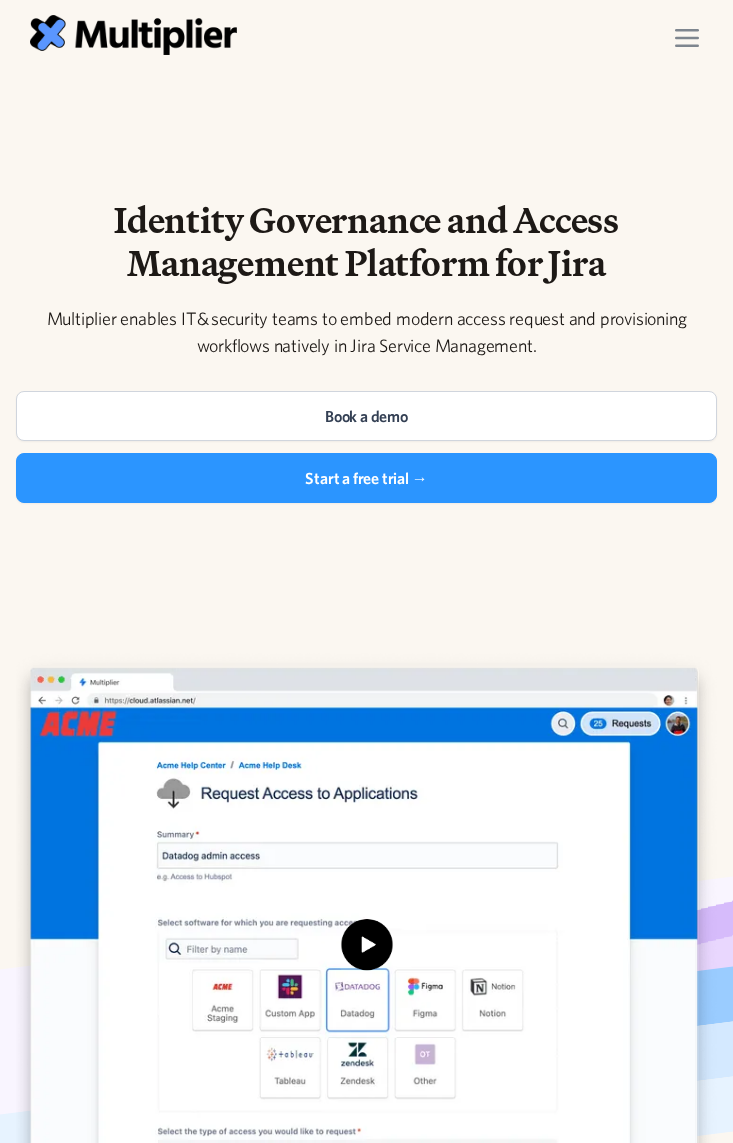 scroll, scrollTop: 0, scrollLeft: 0, axis: both 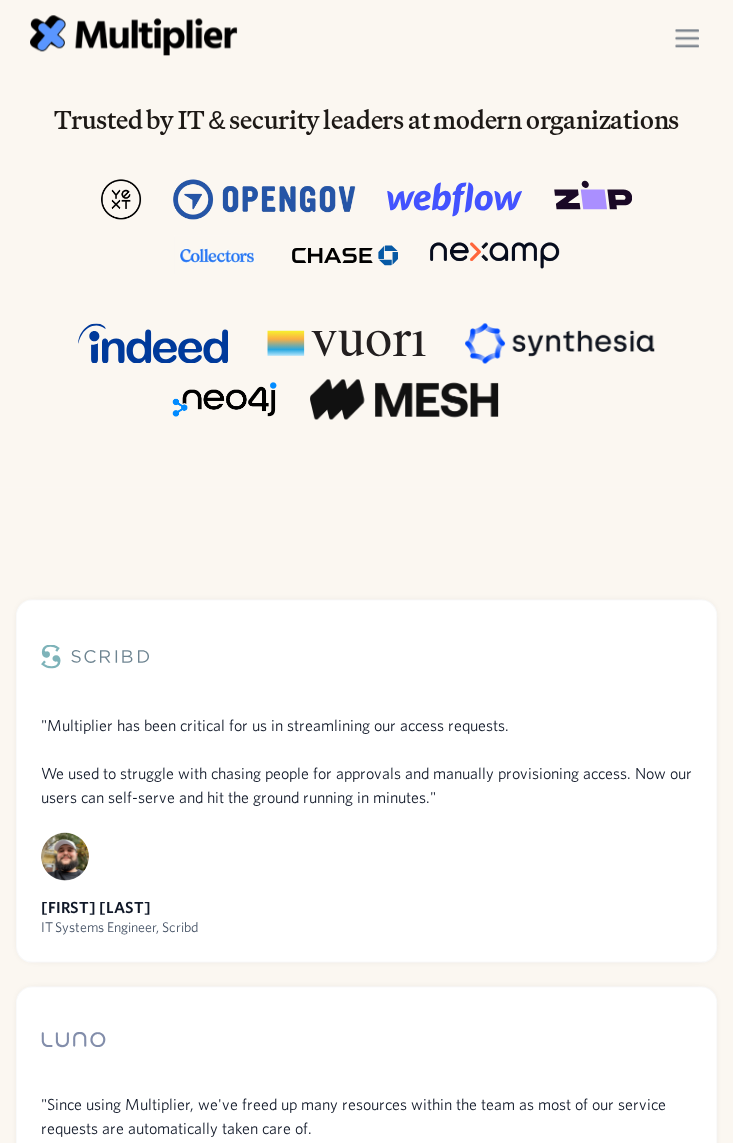 click at bounding box center [687, 38] 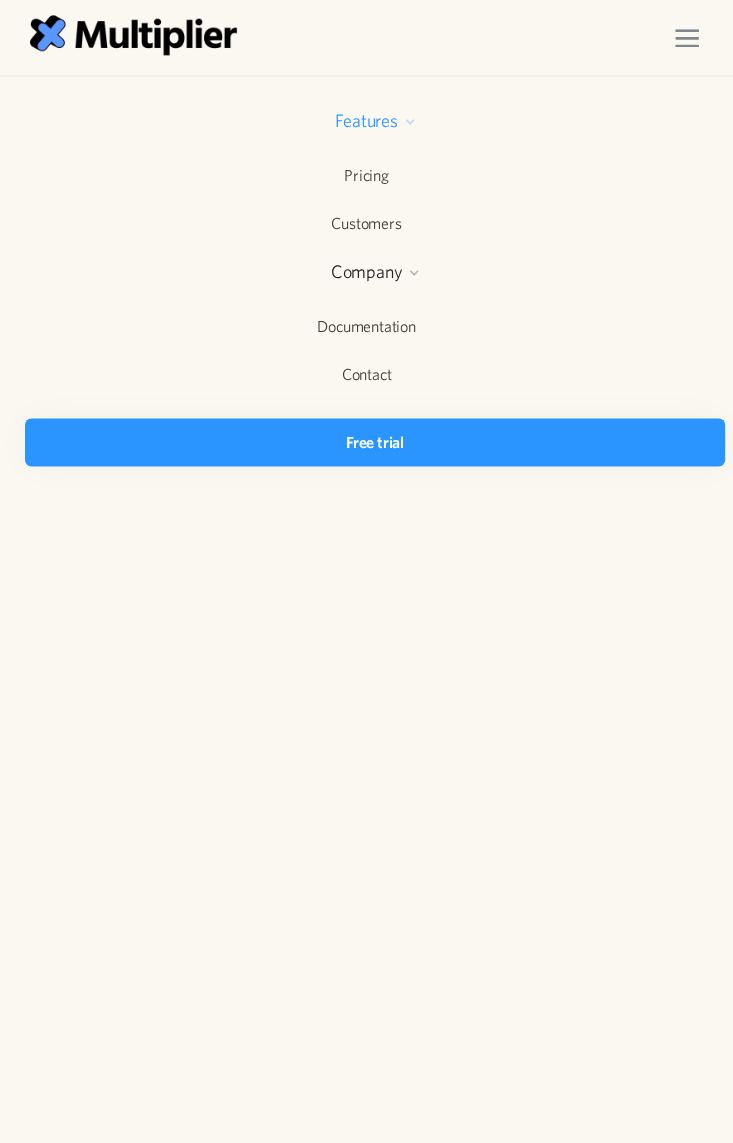 click at bounding box center (410, 122) 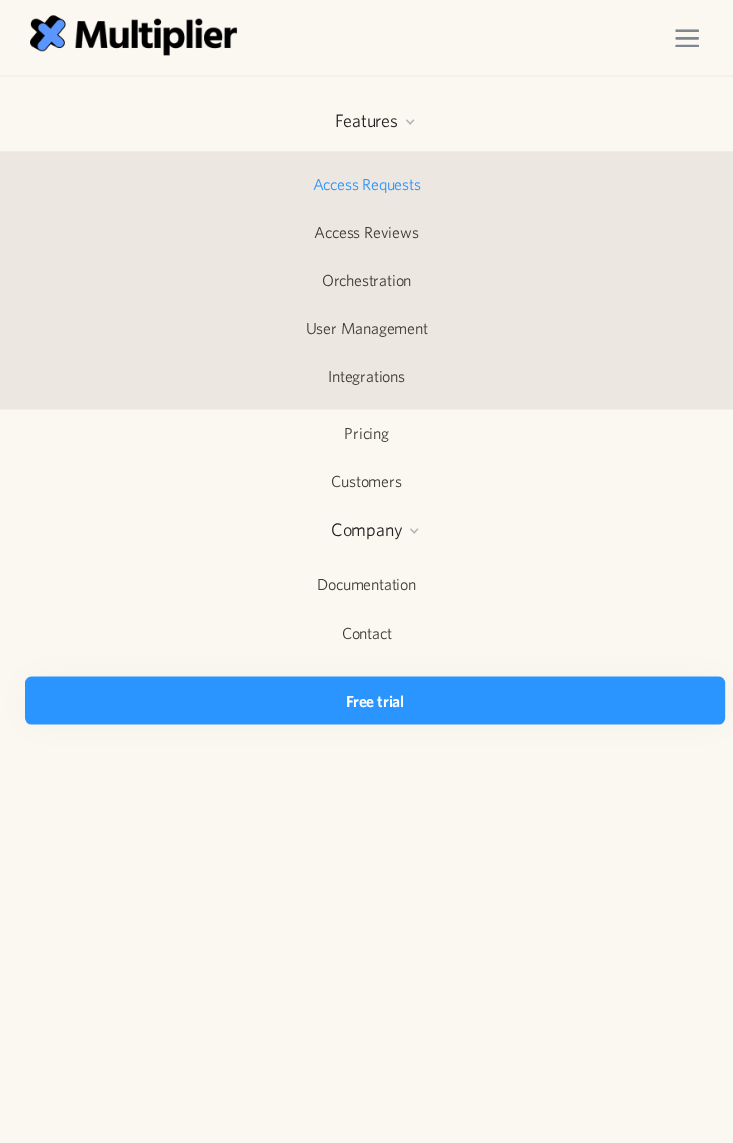 click on "Access Requests" at bounding box center [366, 184] 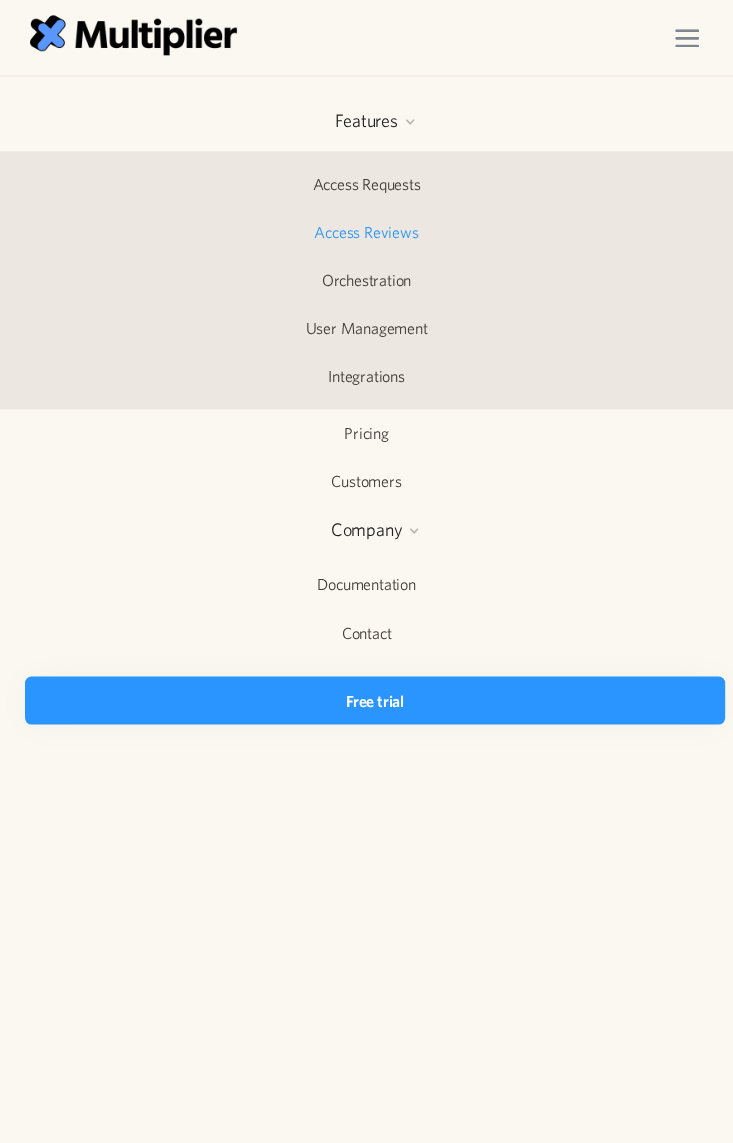 click on "Access Reviews" at bounding box center (366, 232) 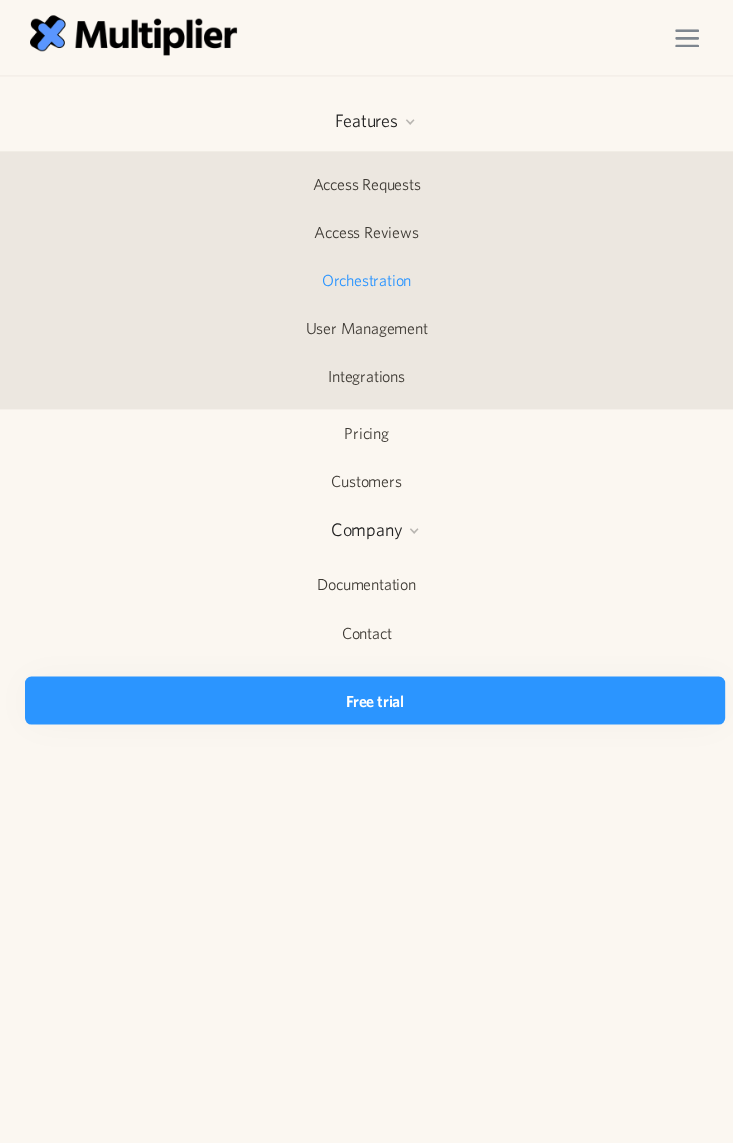 click on "Orchestration" at bounding box center [366, 280] 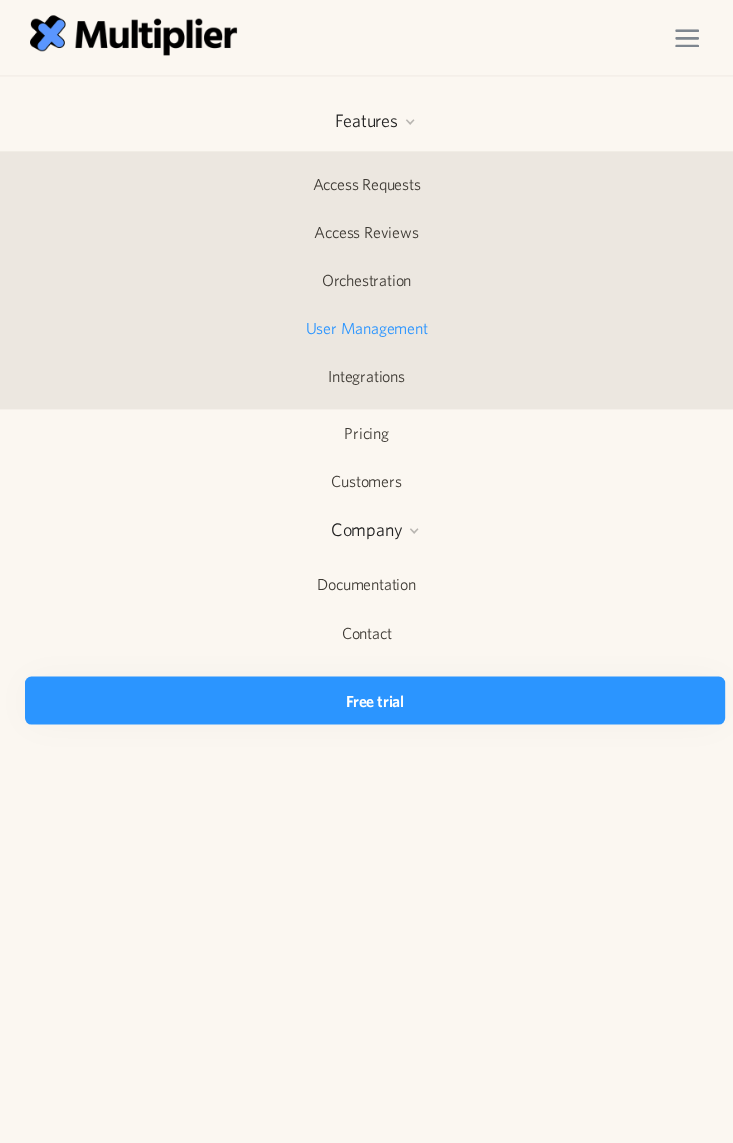 click on "User Management" at bounding box center [366, 328] 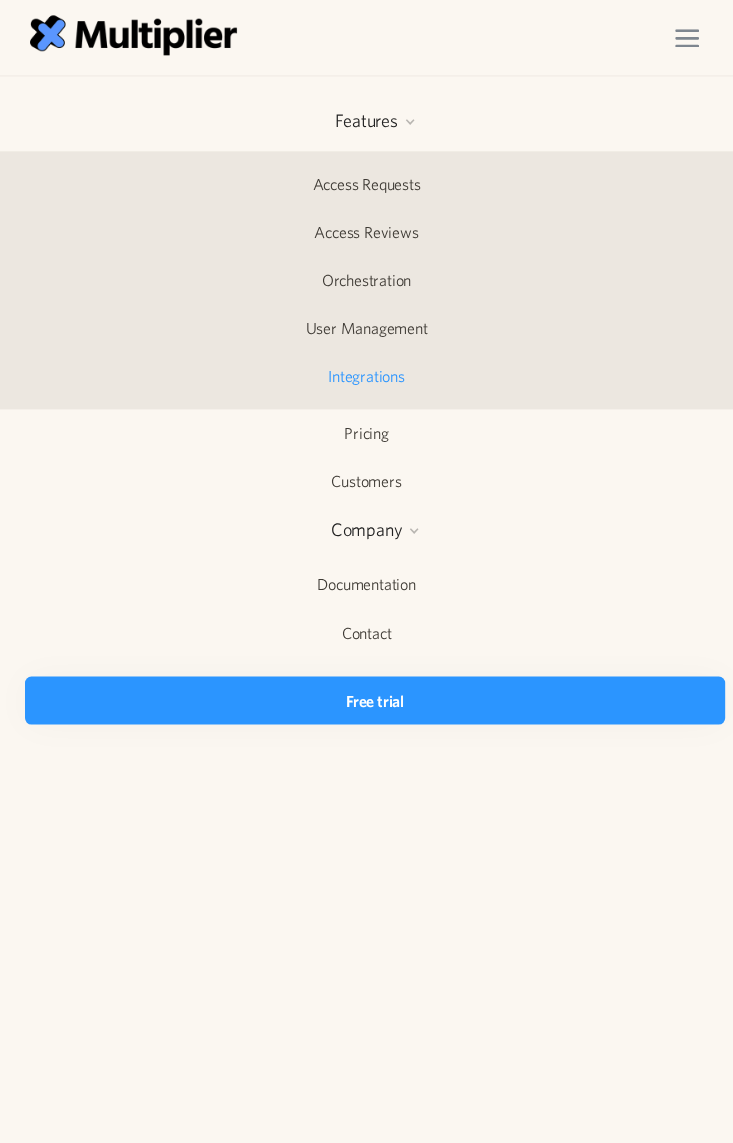 click on "Integrations" at bounding box center (366, 376) 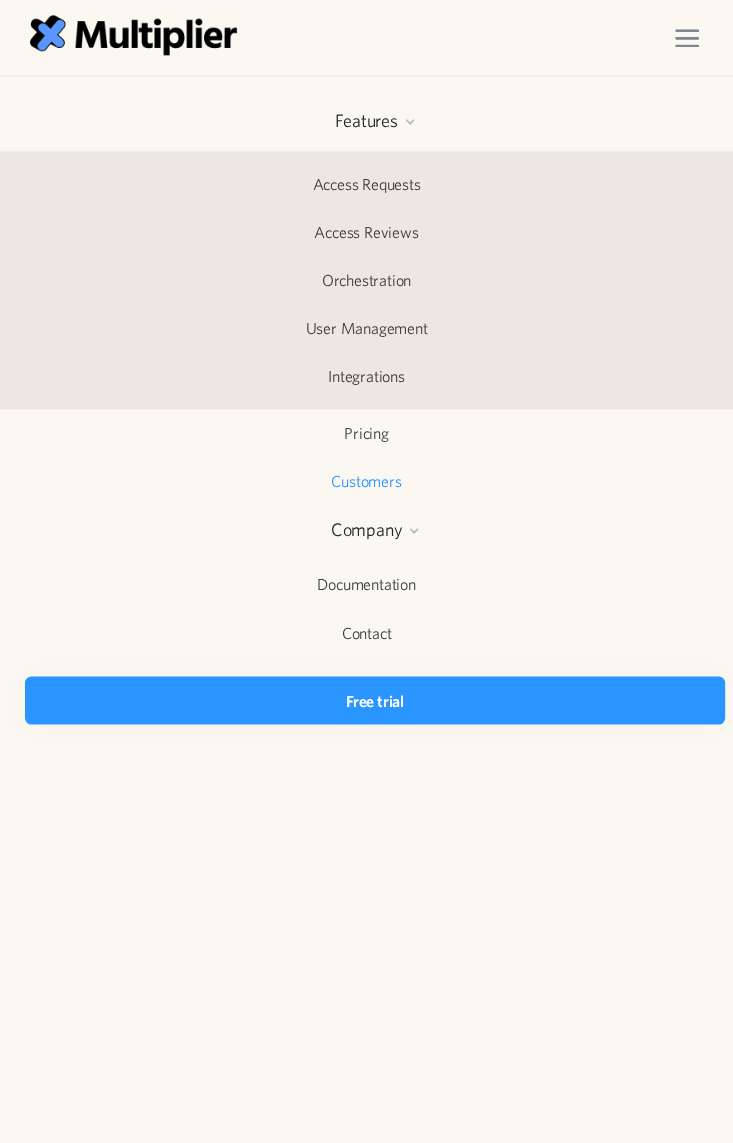 click on "Customers" at bounding box center [366, 481] 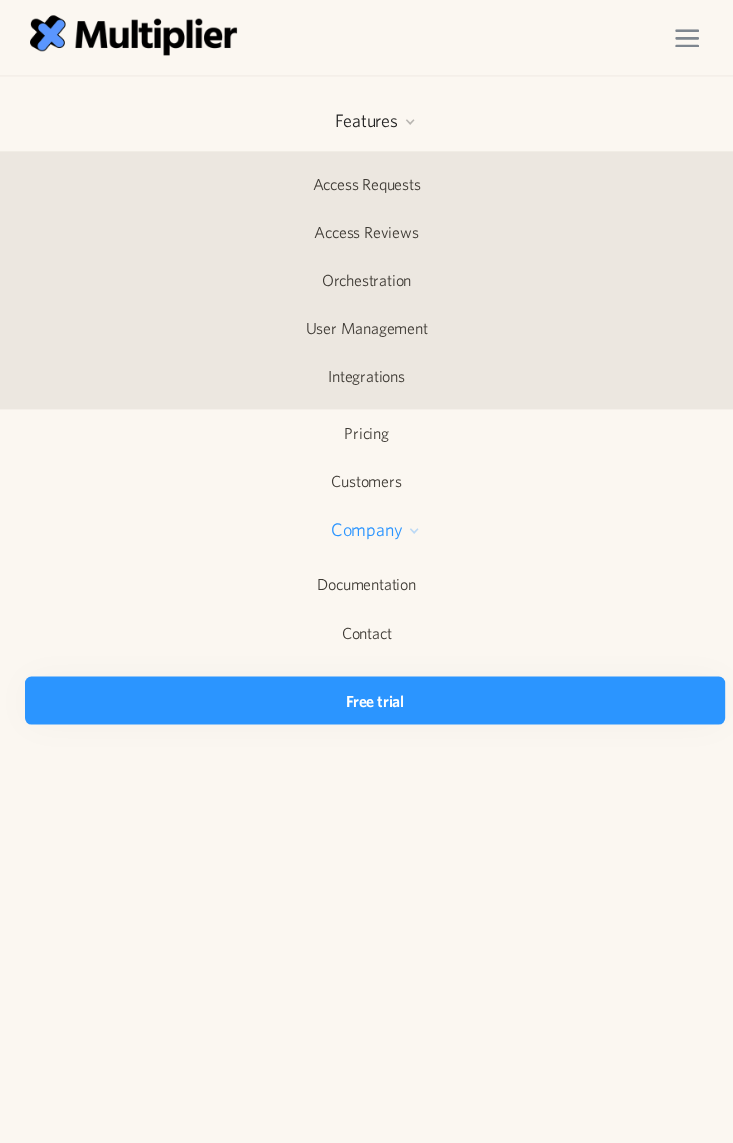 click on "Company" at bounding box center [367, 530] 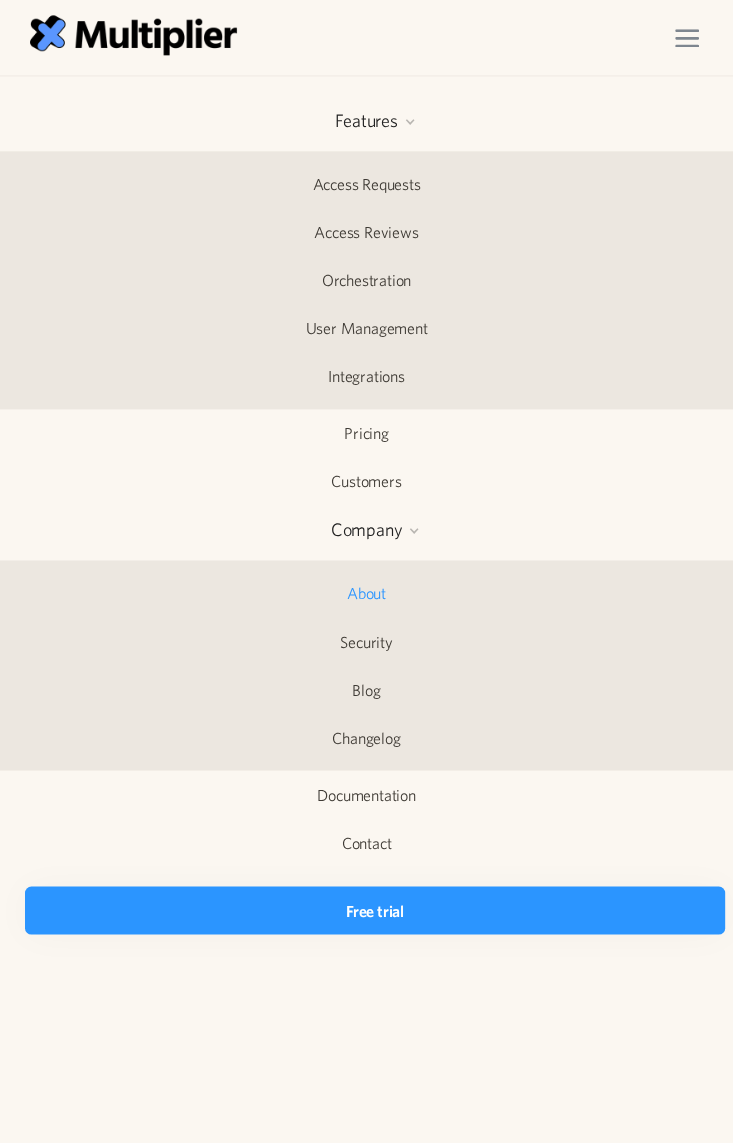 click on "About" at bounding box center (366, 593) 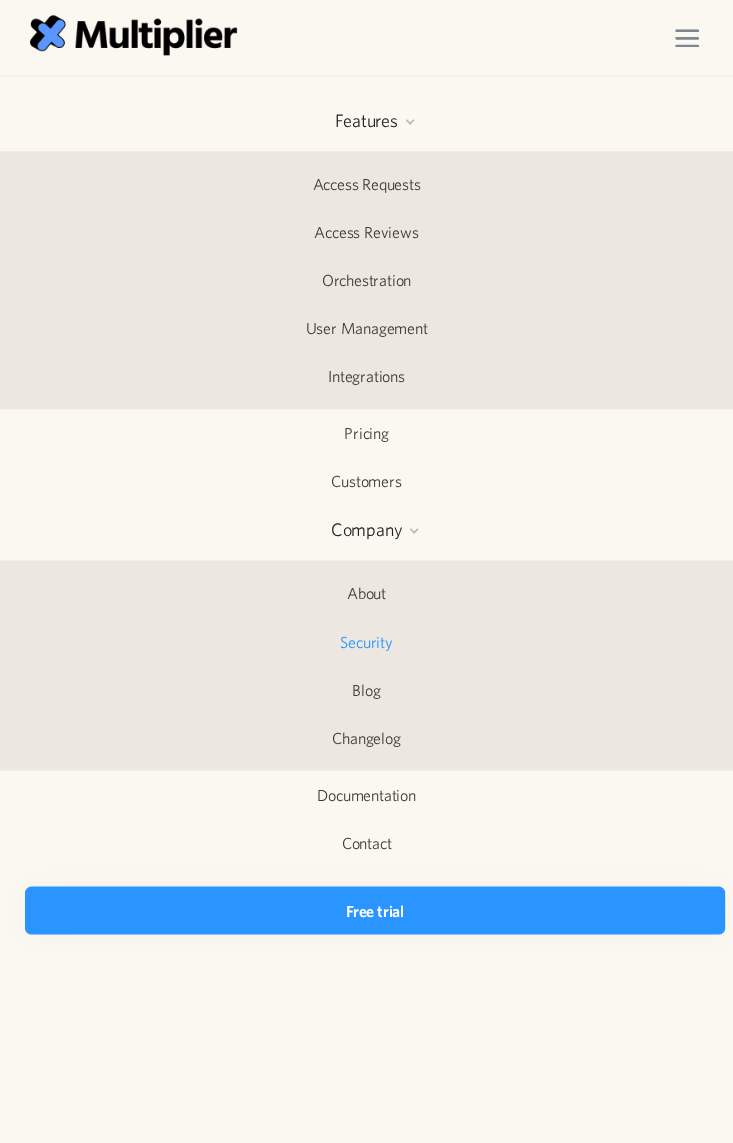 click on "Security" at bounding box center [366, 641] 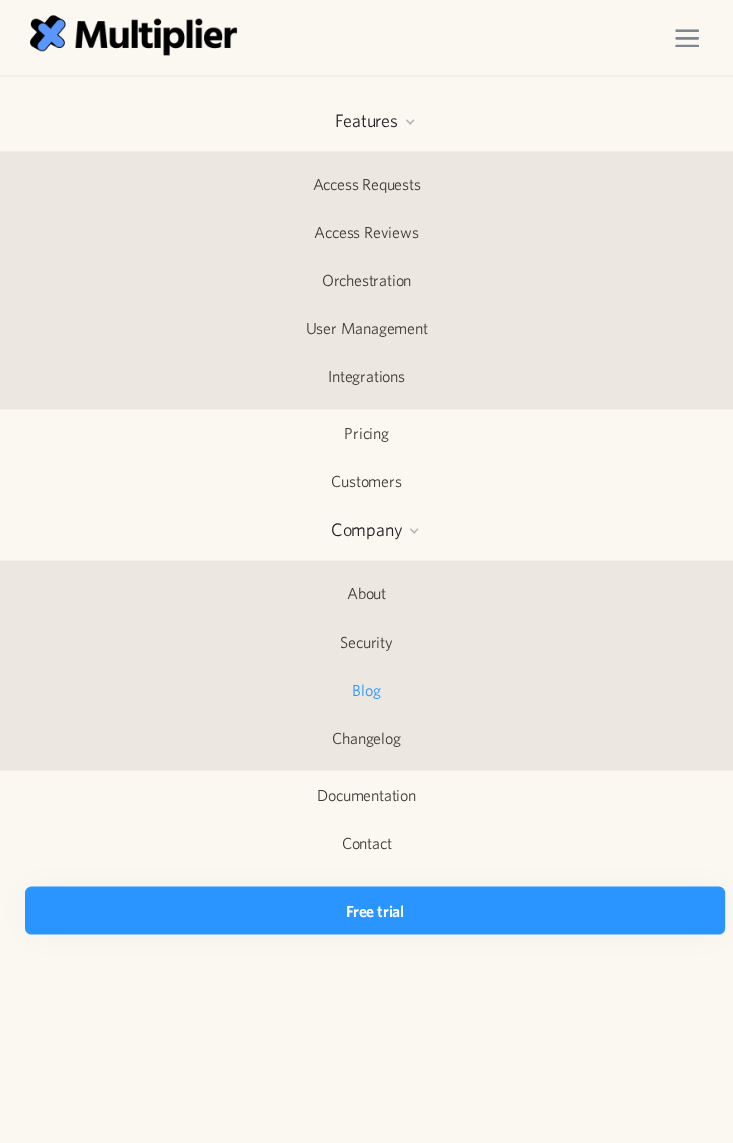 click on "Blog" at bounding box center (366, 689) 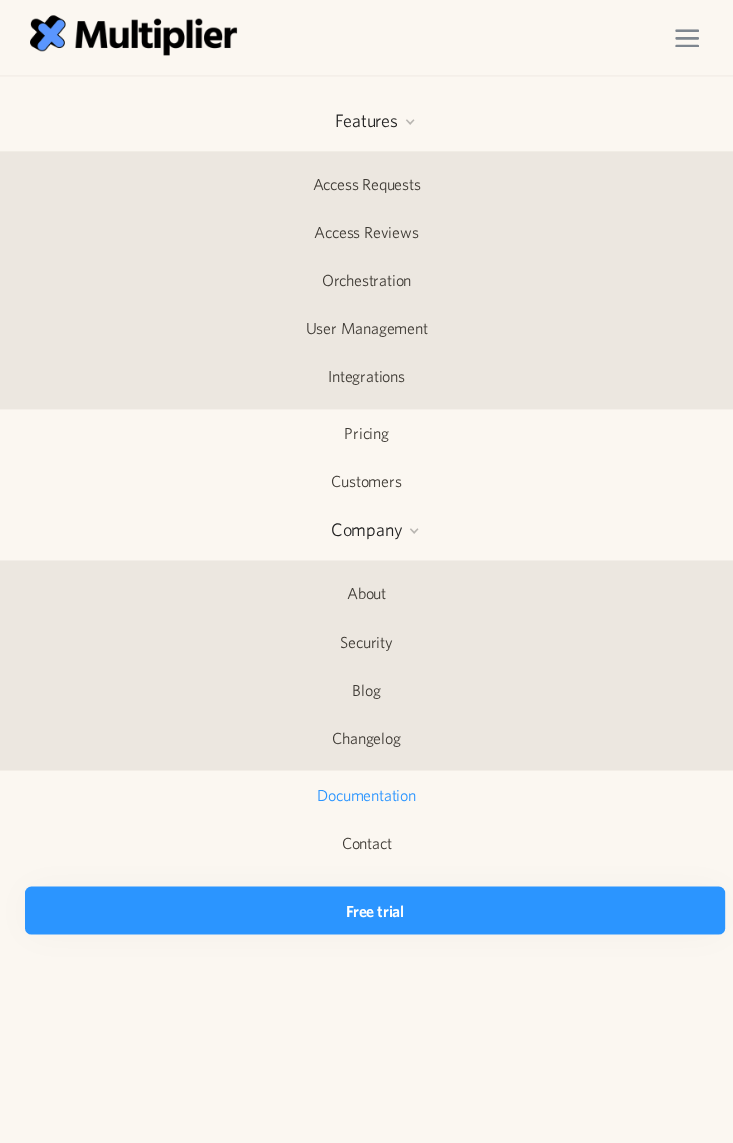 click on "Documentation" at bounding box center (366, 794) 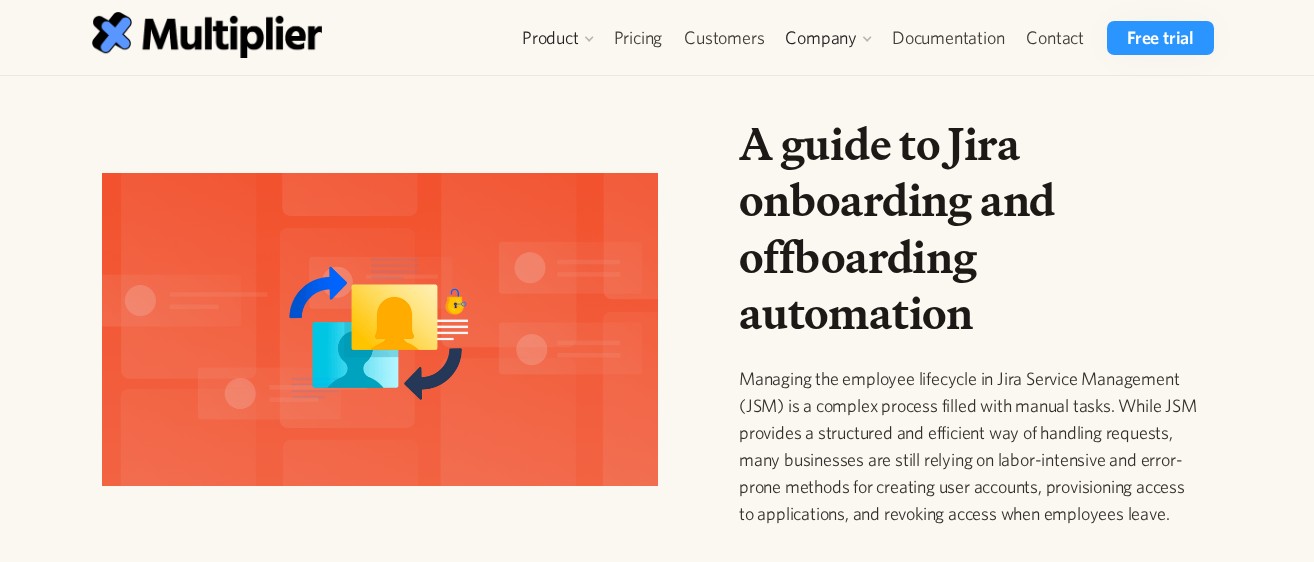 scroll, scrollTop: 0, scrollLeft: 0, axis: both 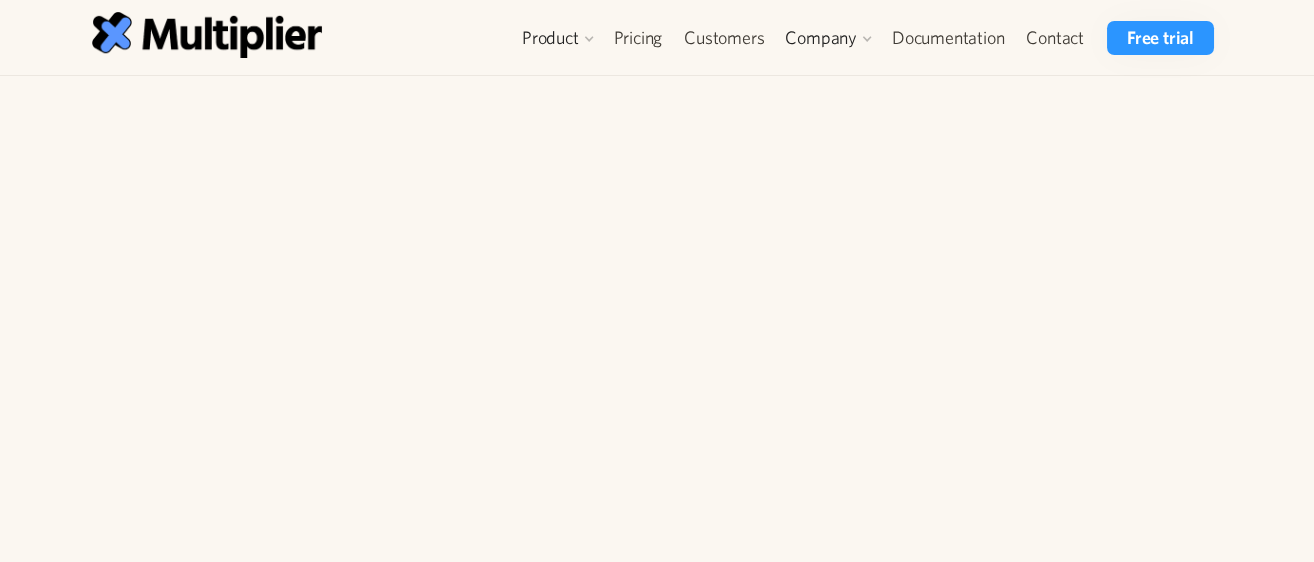 click on "How to automate user access reviews in your ITSM system" at bounding box center (968, 200) 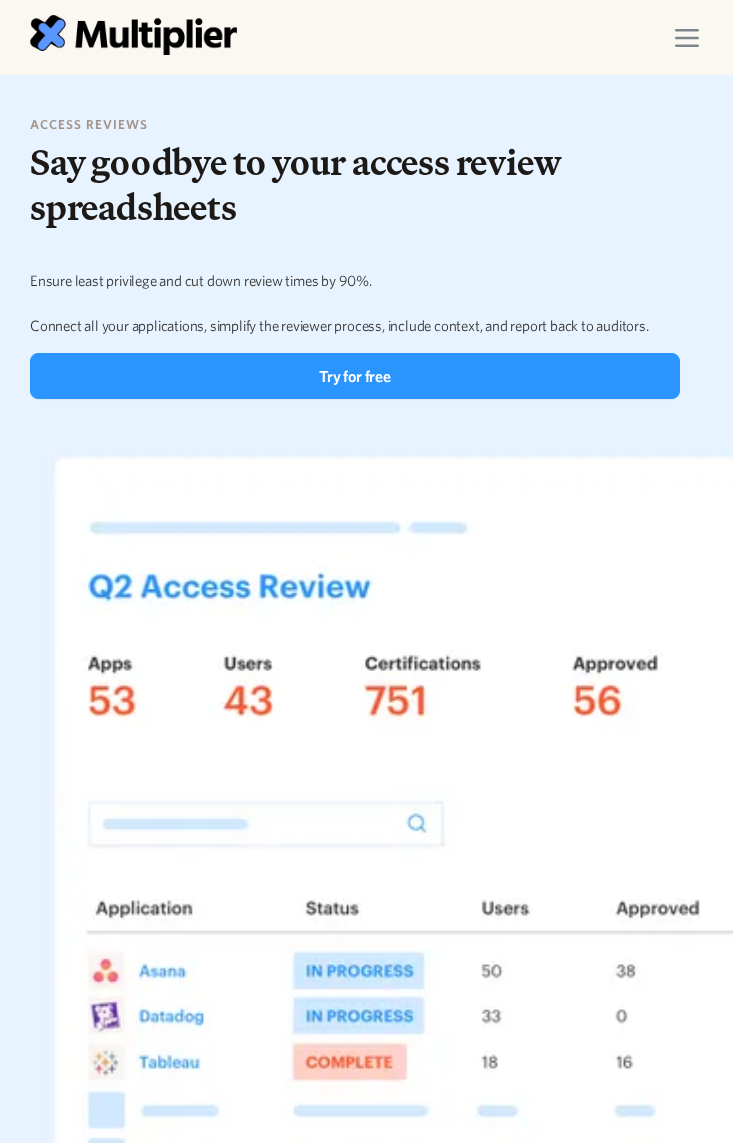 scroll, scrollTop: 0, scrollLeft: 0, axis: both 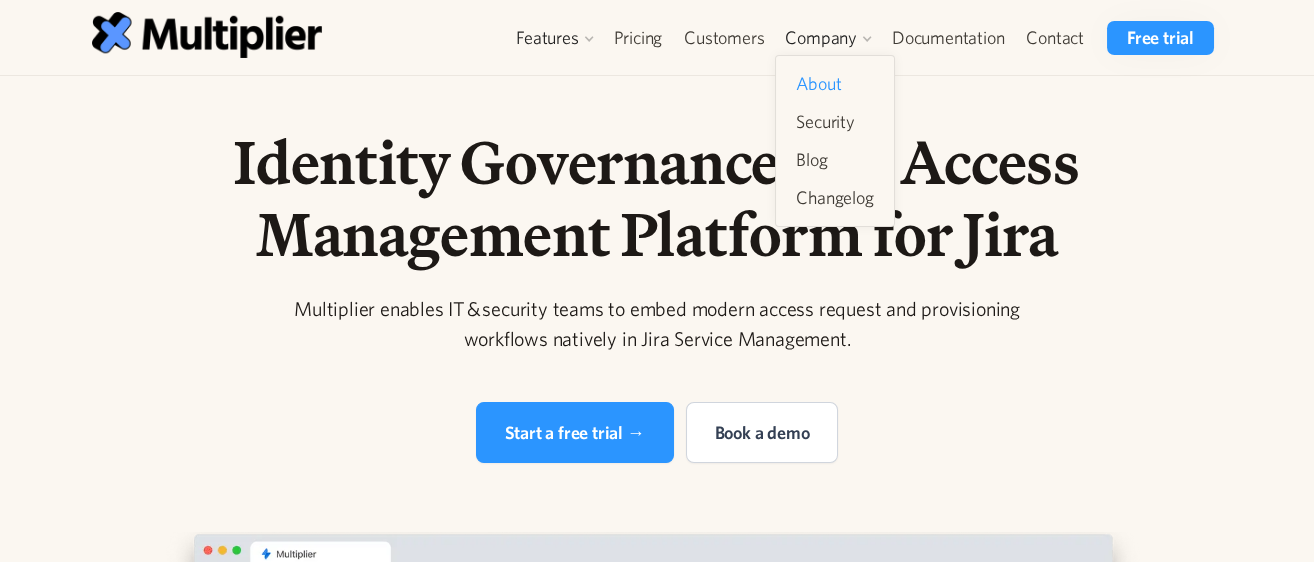 click on "About" at bounding box center [834, 84] 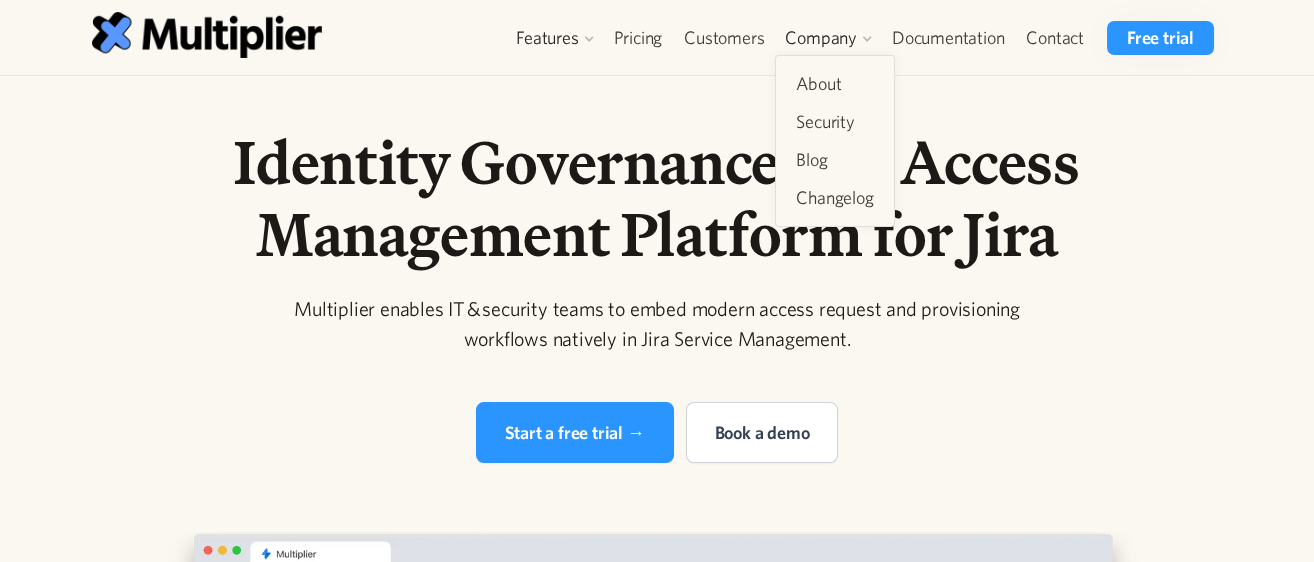 click on "Multiplier enables IT & security teams to embed modern access request and provisioning workflows natively in Jira Service Management." at bounding box center (657, 324) 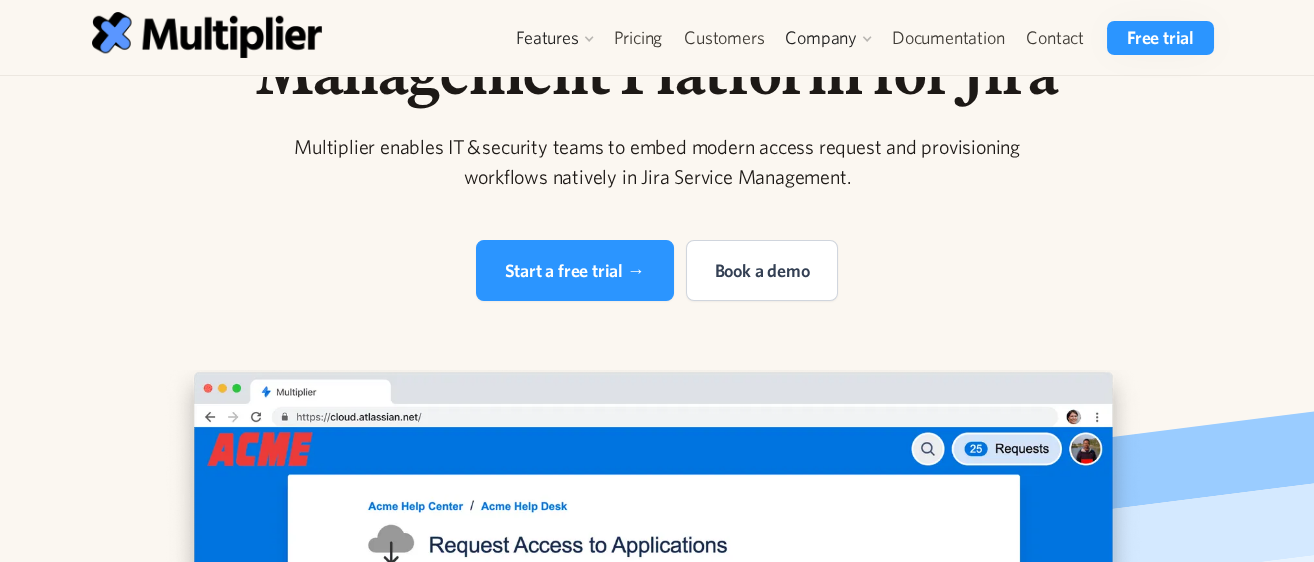 scroll, scrollTop: 0, scrollLeft: 0, axis: both 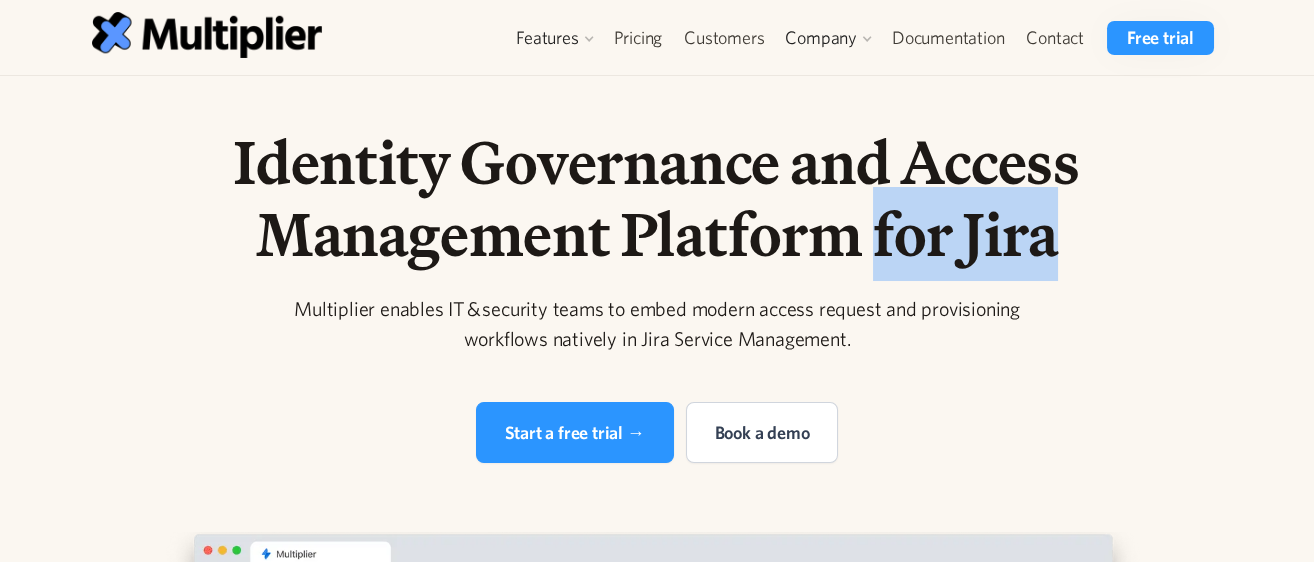 drag, startPoint x: 1076, startPoint y: 232, endPoint x: 878, endPoint y: 225, distance: 198.1237 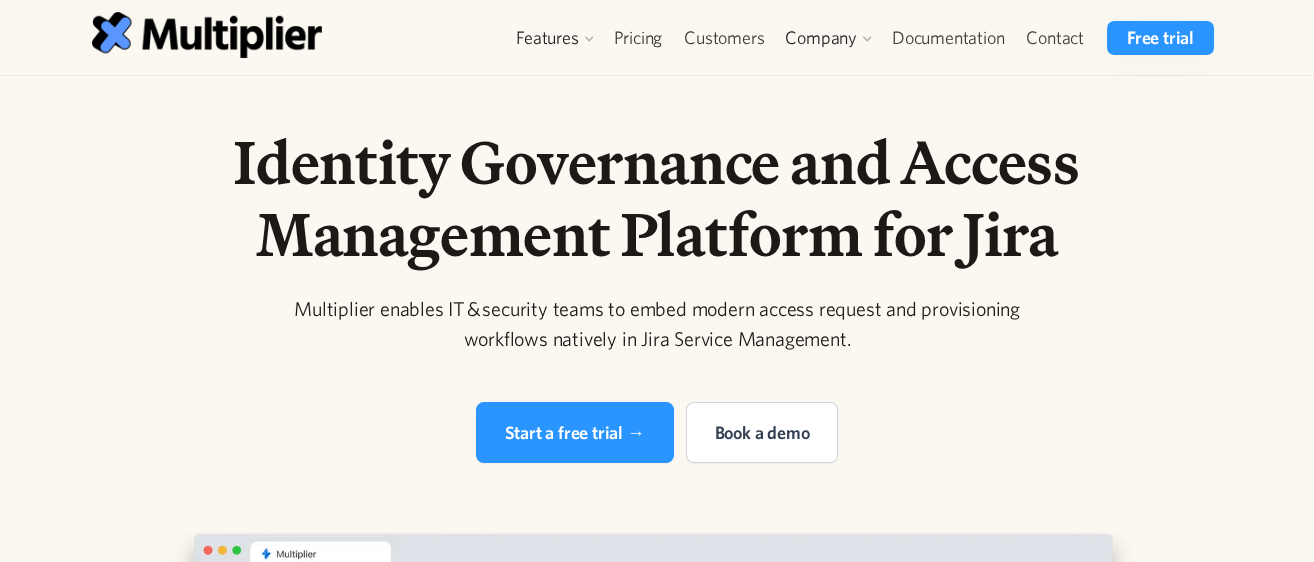 click on "Identity Governance and Access Management Platform for Jira" at bounding box center (657, 198) 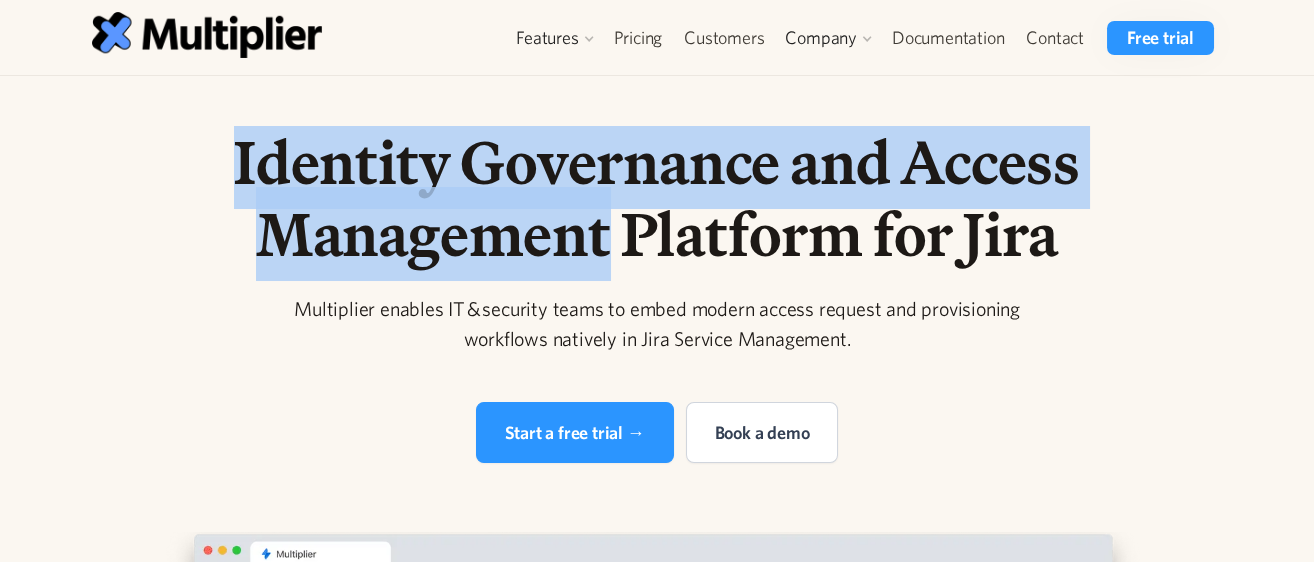 drag, startPoint x: 607, startPoint y: 245, endPoint x: 235, endPoint y: 177, distance: 378.16397 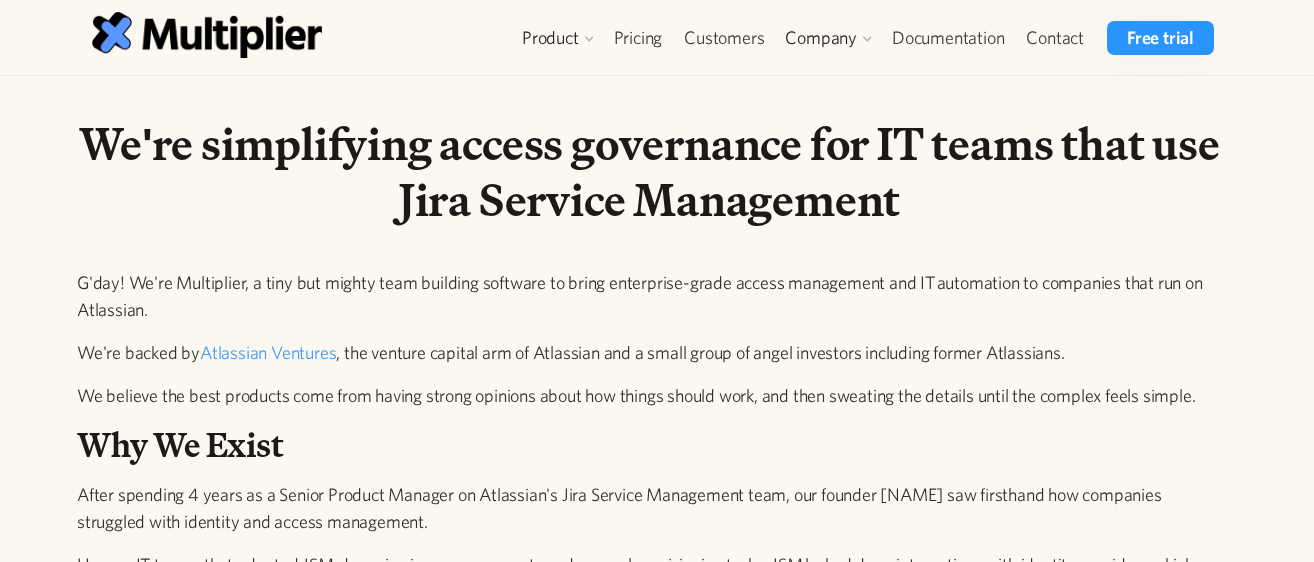 scroll, scrollTop: 0, scrollLeft: 0, axis: both 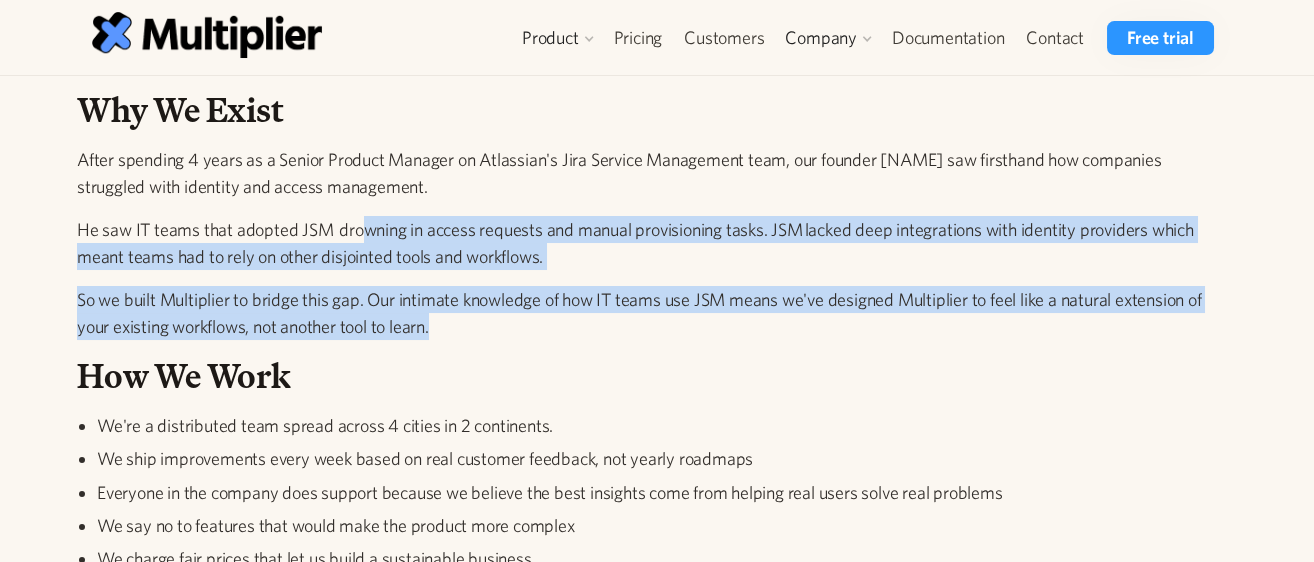 drag, startPoint x: 637, startPoint y: 335, endPoint x: 358, endPoint y: 215, distance: 303.71204 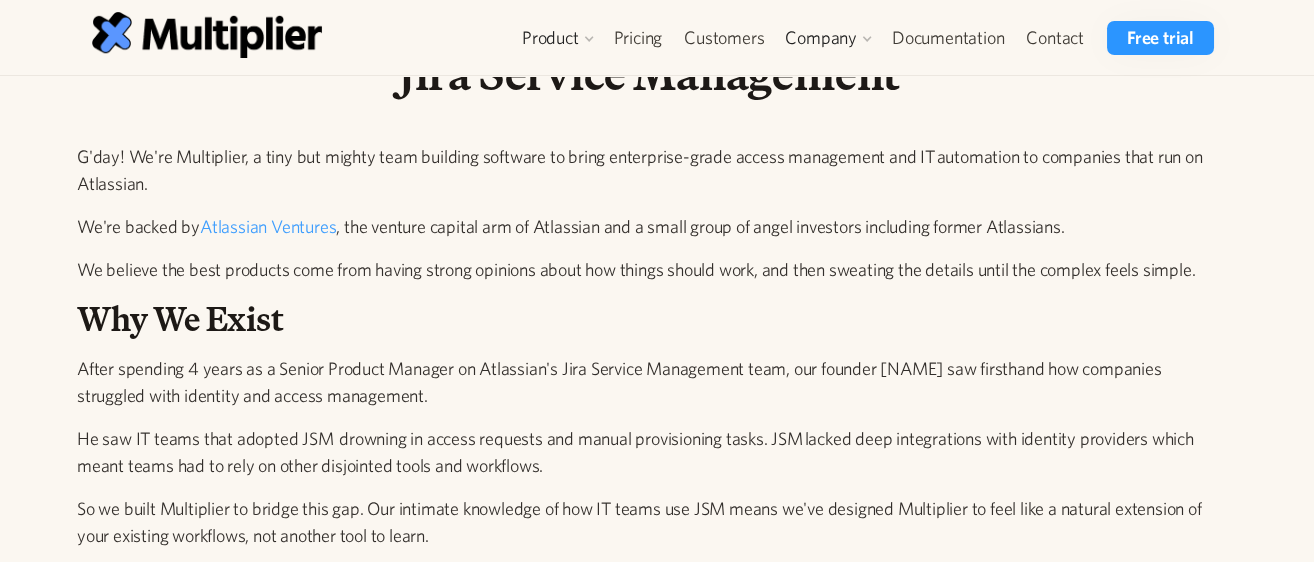 scroll, scrollTop: 0, scrollLeft: 0, axis: both 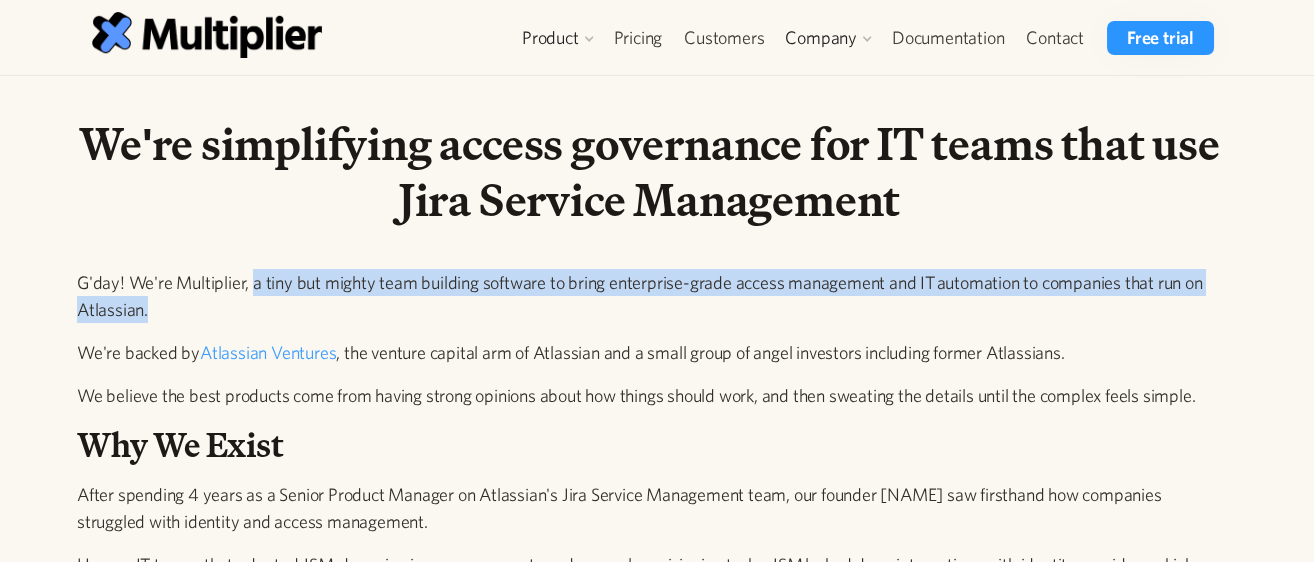 drag, startPoint x: 397, startPoint y: 303, endPoint x: 254, endPoint y: 285, distance: 144.12842 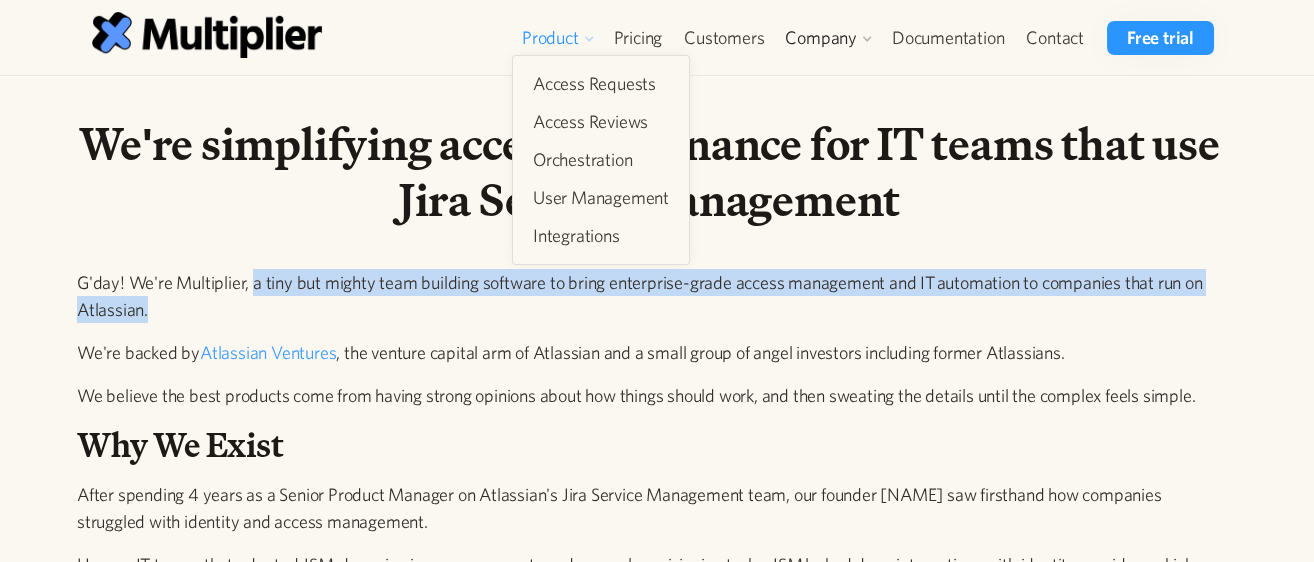 click on "Product" at bounding box center (550, 38) 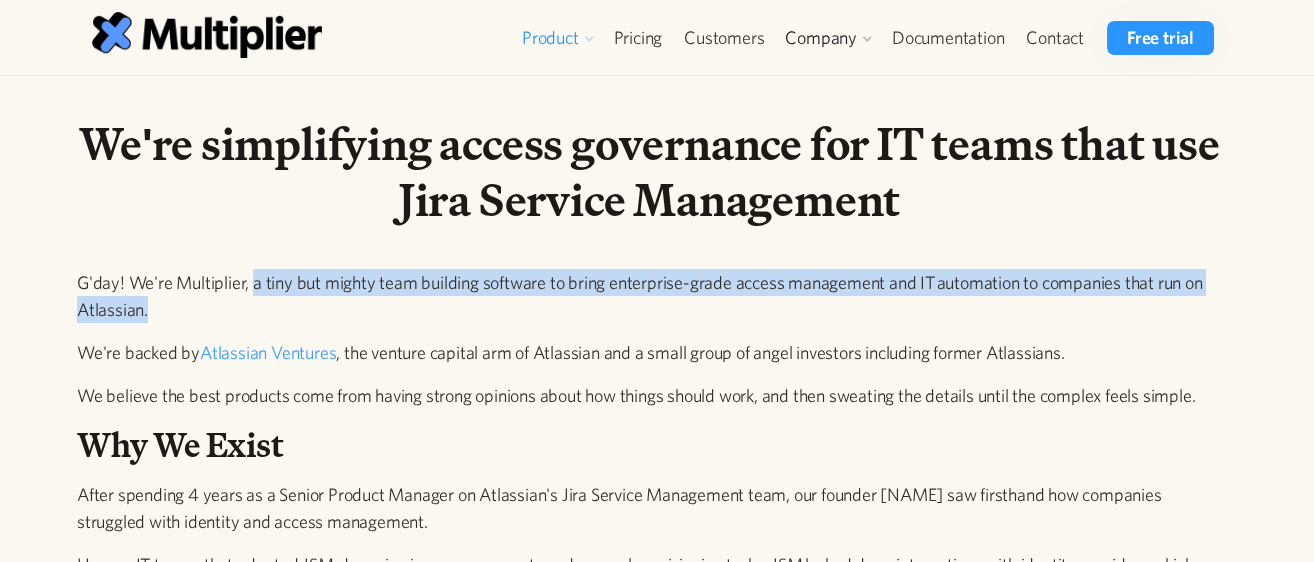 click on "Product" at bounding box center [550, 38] 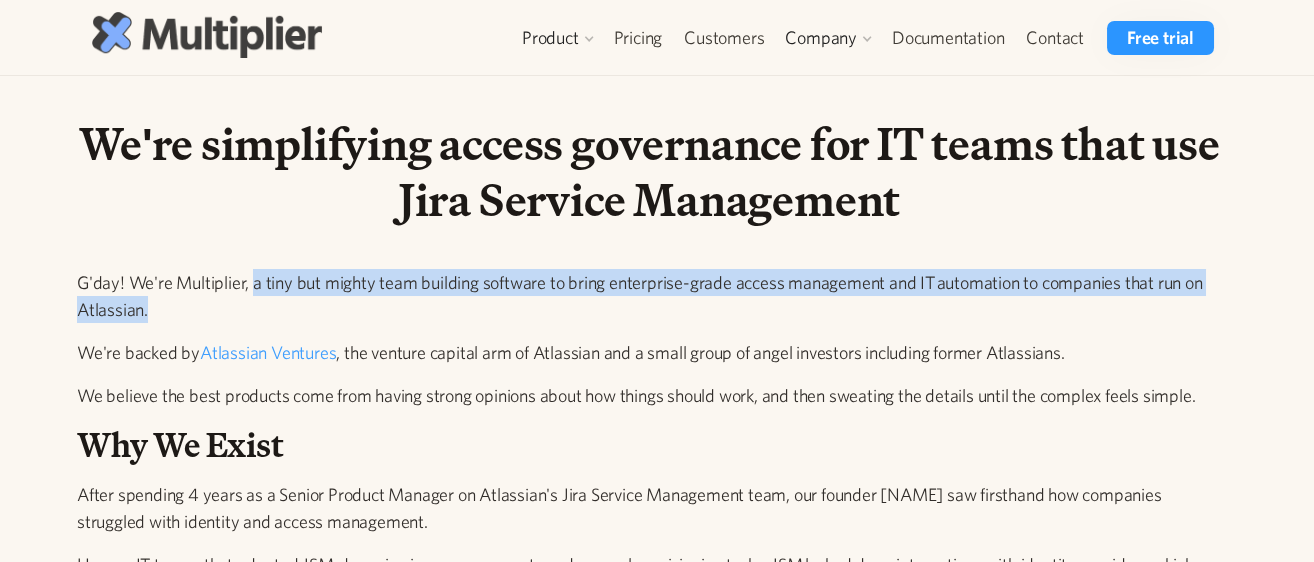 click at bounding box center [207, 34] 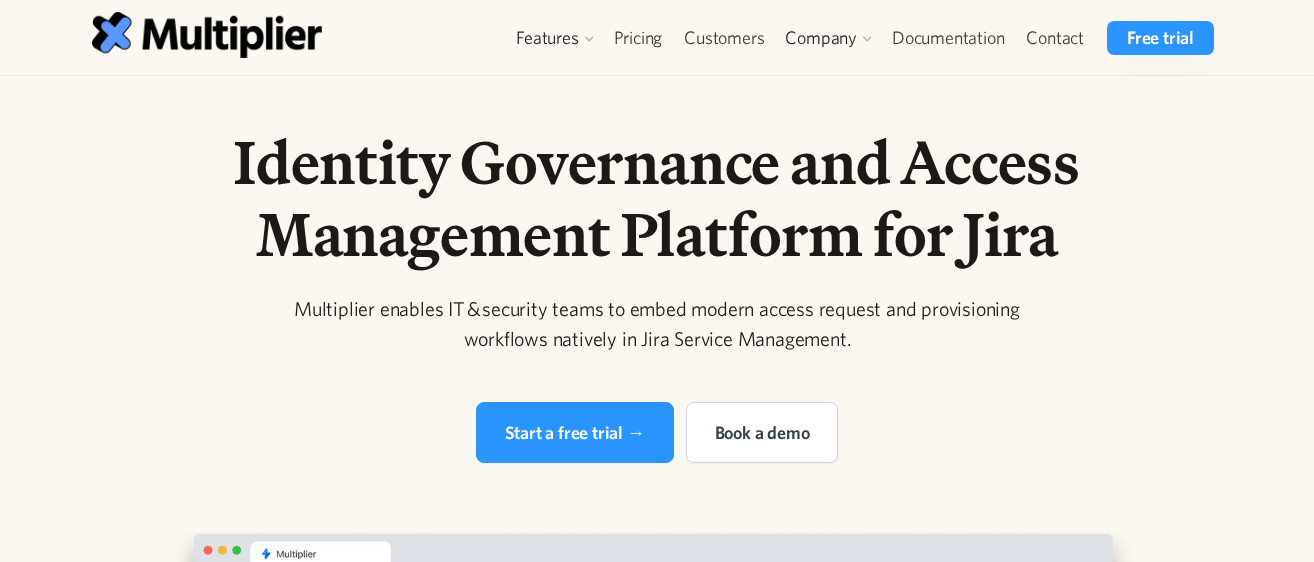 scroll, scrollTop: 0, scrollLeft: 0, axis: both 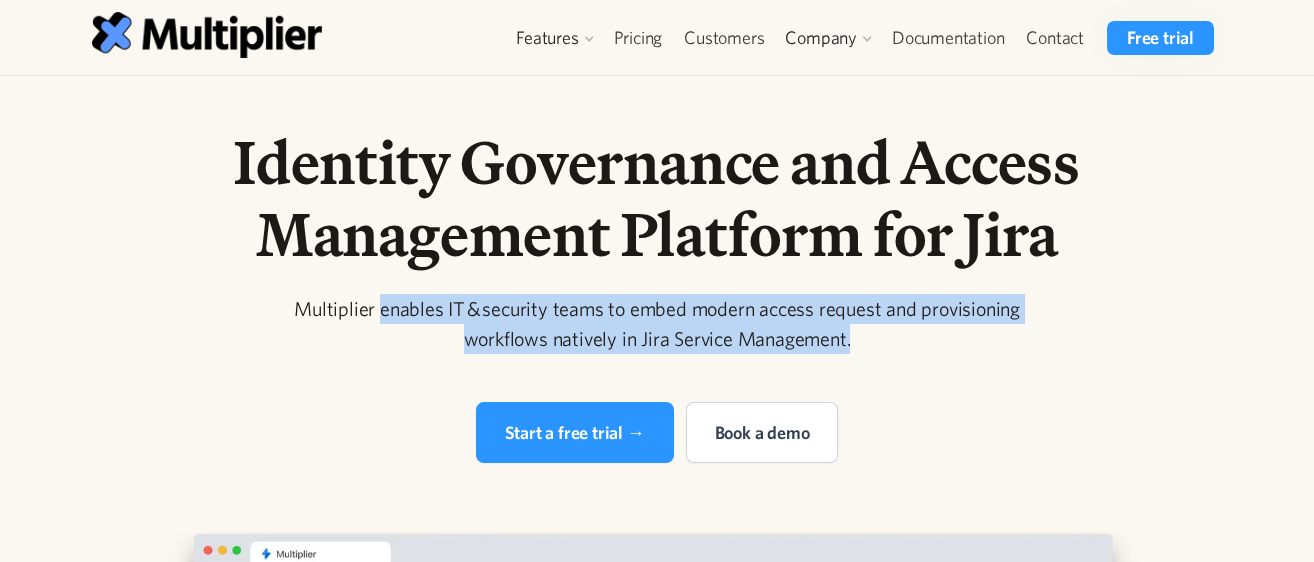 drag, startPoint x: 383, startPoint y: 310, endPoint x: 909, endPoint y: 337, distance: 526.6925 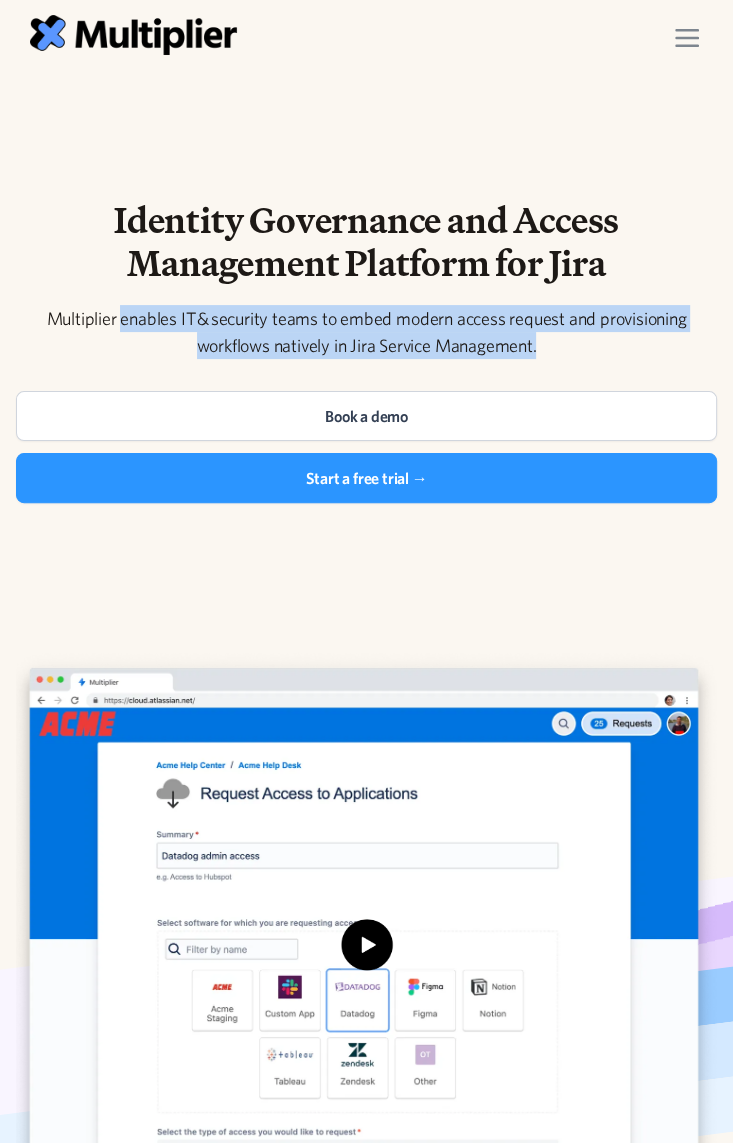 click on "Multiplier enables IT & security teams to embed modern access request and provisioning workflows natively in Jira Service Management." at bounding box center [366, 332] 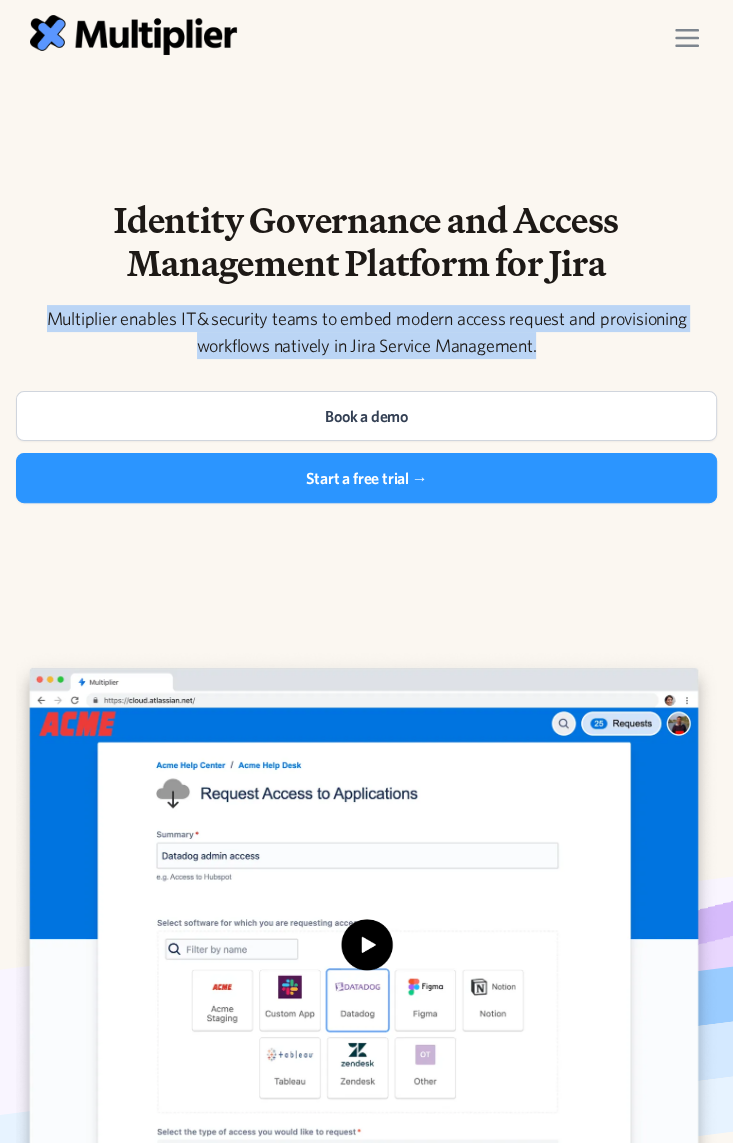 drag, startPoint x: 552, startPoint y: 350, endPoint x: 5, endPoint y: 326, distance: 547.52625 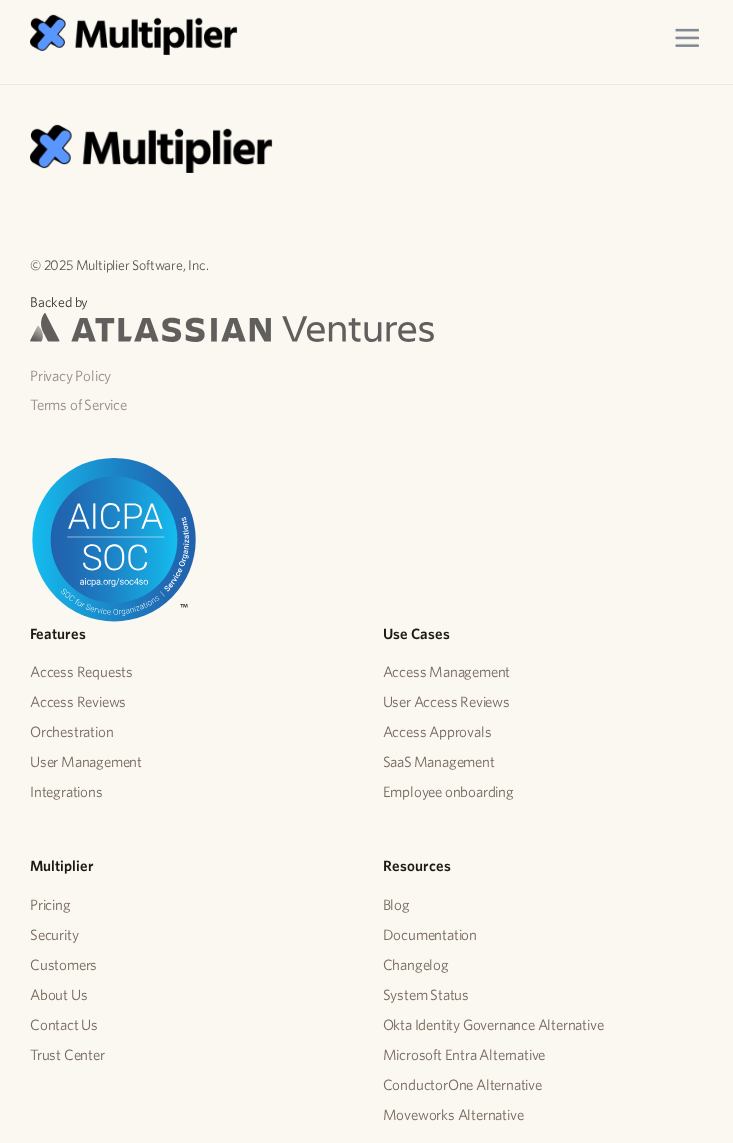 scroll, scrollTop: 7333, scrollLeft: 0, axis: vertical 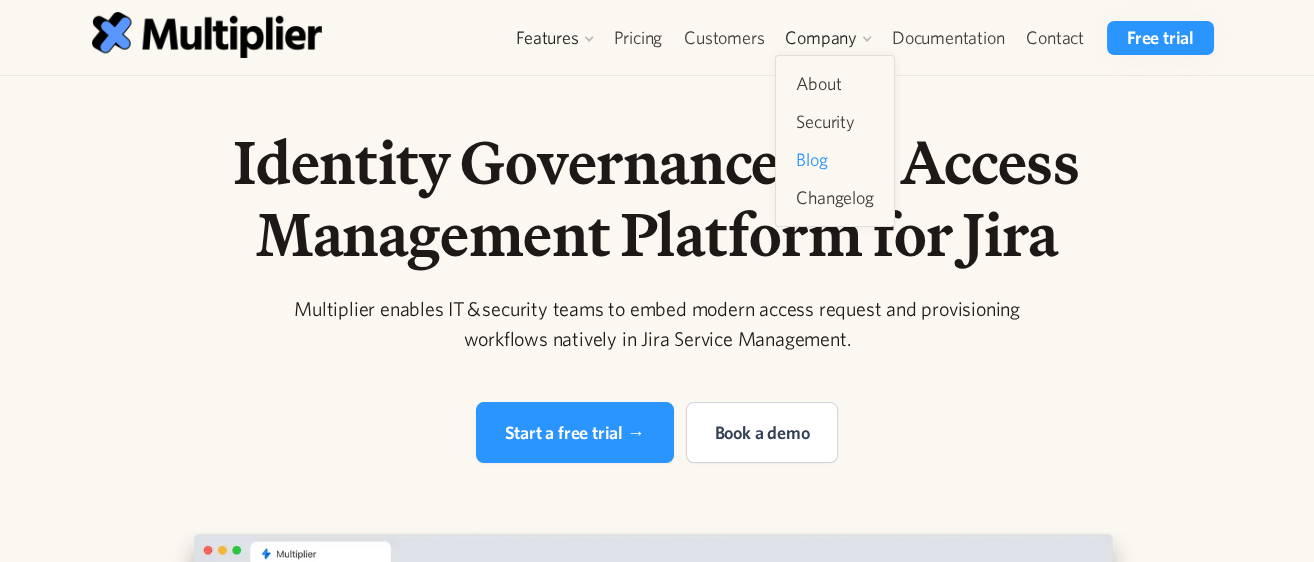 click on "Blog" at bounding box center (834, 160) 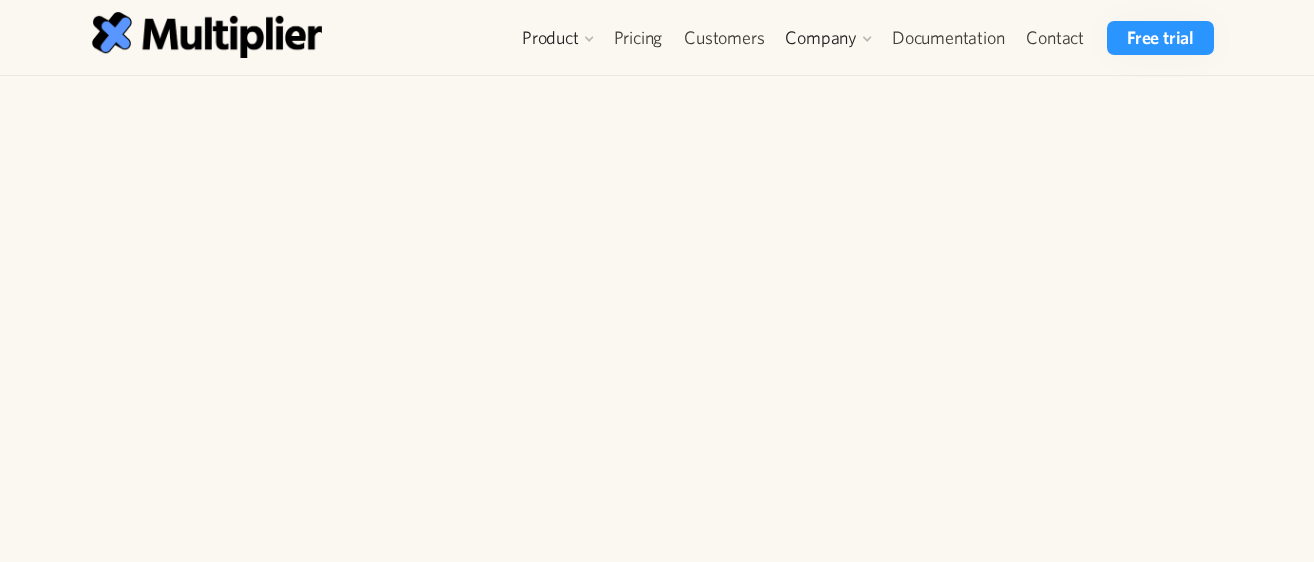 scroll, scrollTop: 0, scrollLeft: 0, axis: both 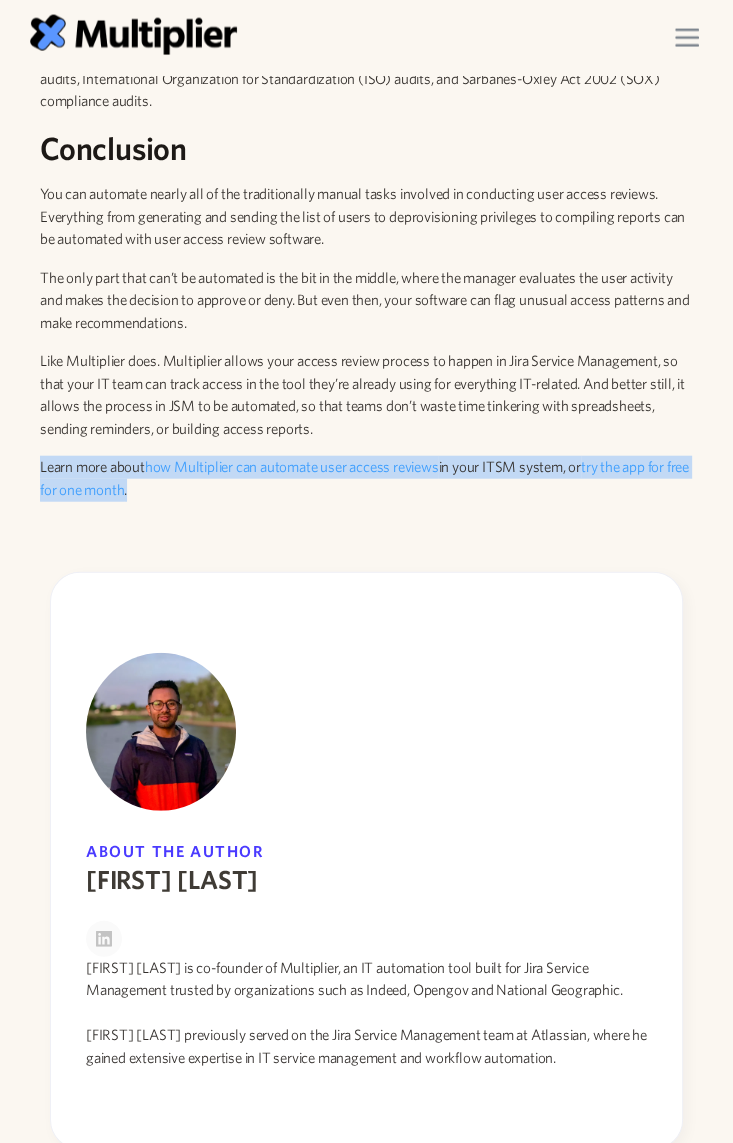 drag, startPoint x: 299, startPoint y: 486, endPoint x: 21, endPoint y: 459, distance: 279.30807 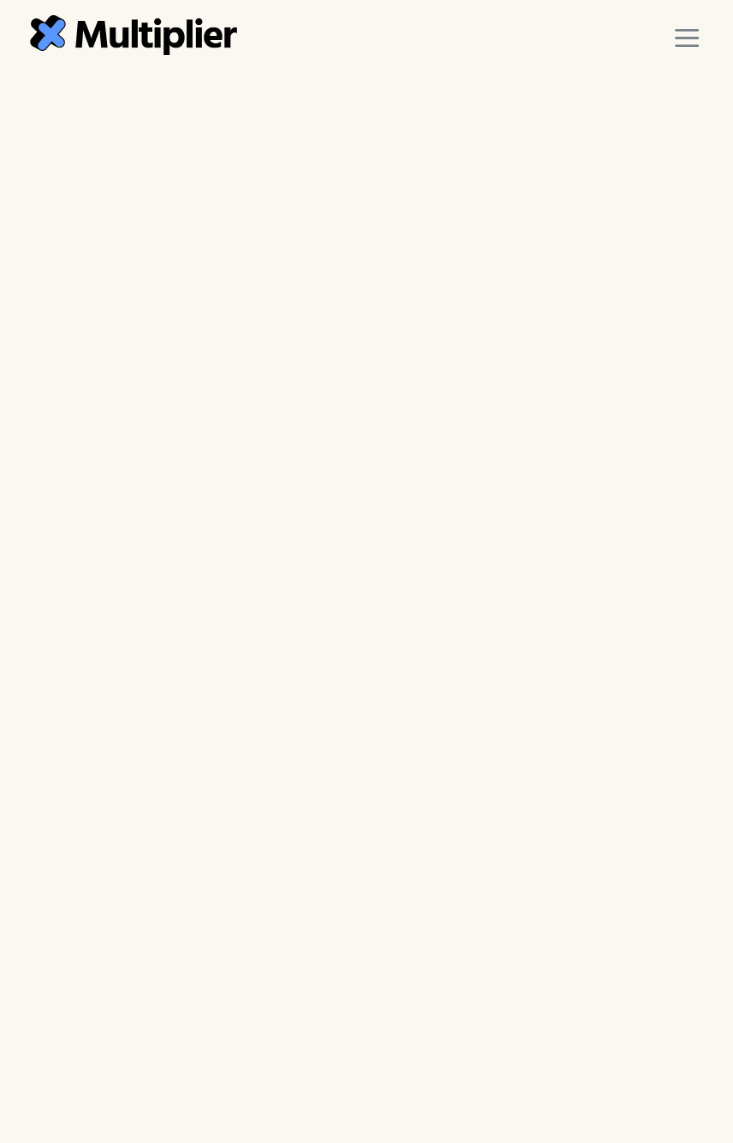 scroll, scrollTop: 0, scrollLeft: 0, axis: both 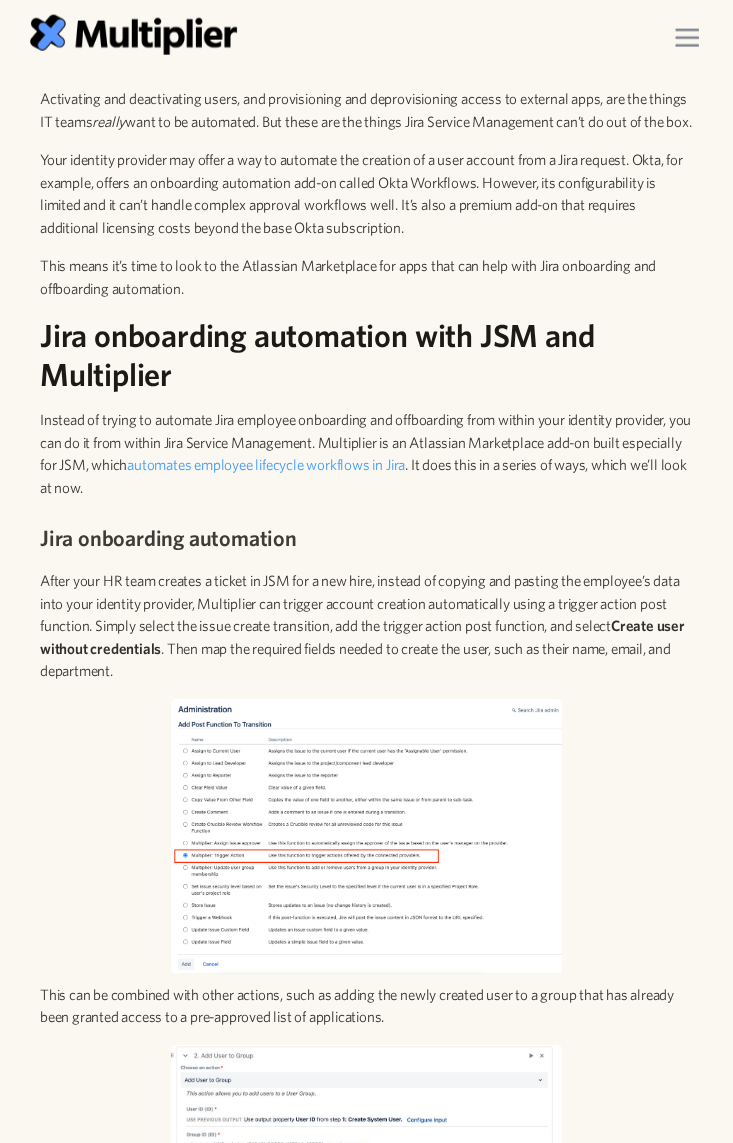 click on "Jira onboarding automation with JSM and Multiplier" at bounding box center (366, 354) 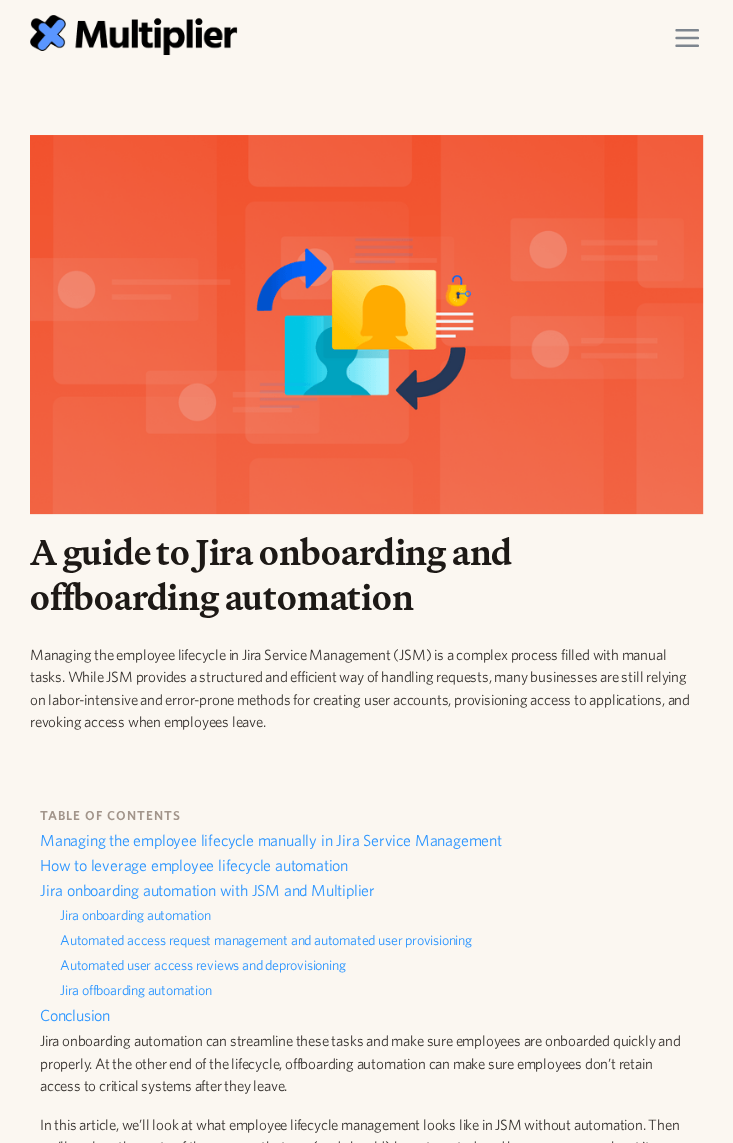 click at bounding box center (687, 38) 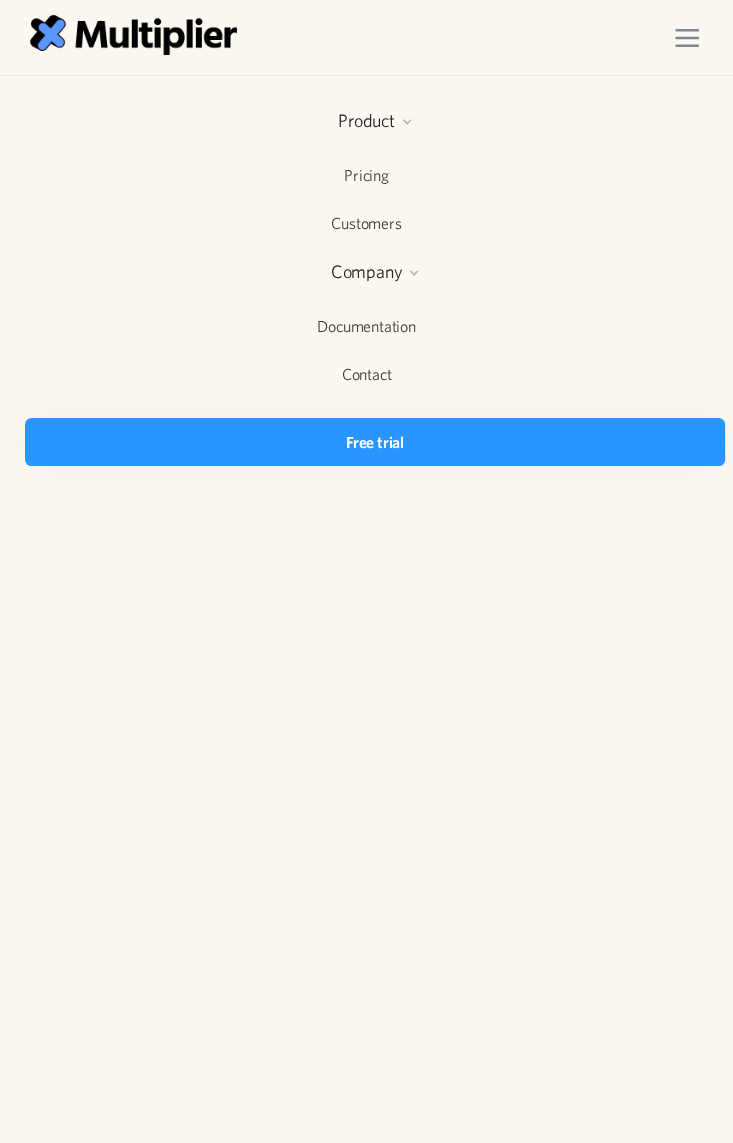 click at bounding box center (687, 38) 